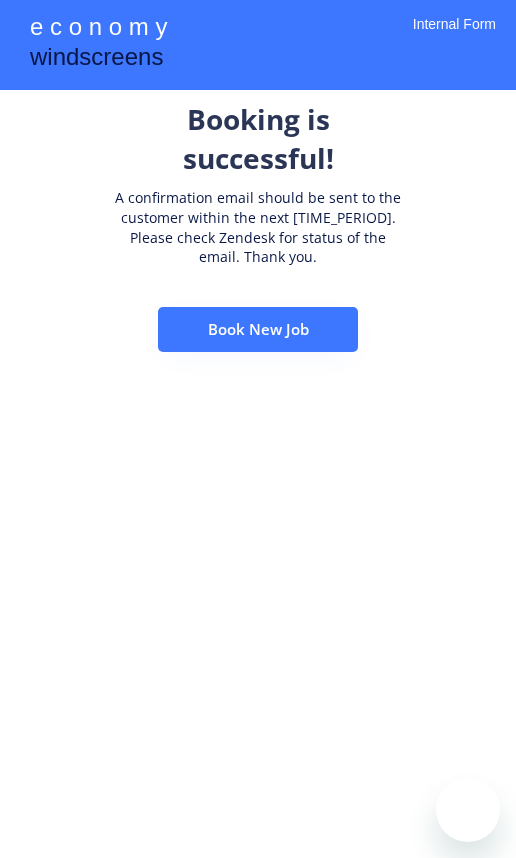 scroll, scrollTop: 0, scrollLeft: 0, axis: both 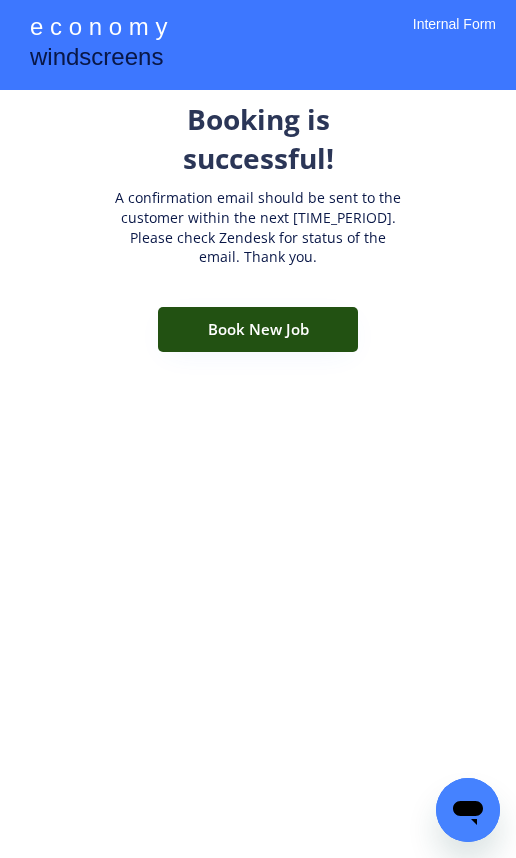 click on "Book New Job" at bounding box center (258, 329) 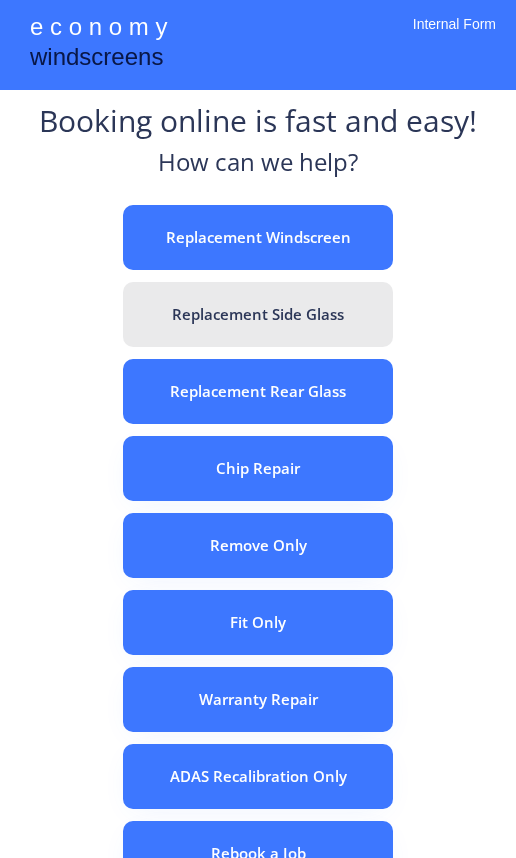 scroll, scrollTop: 0, scrollLeft: 0, axis: both 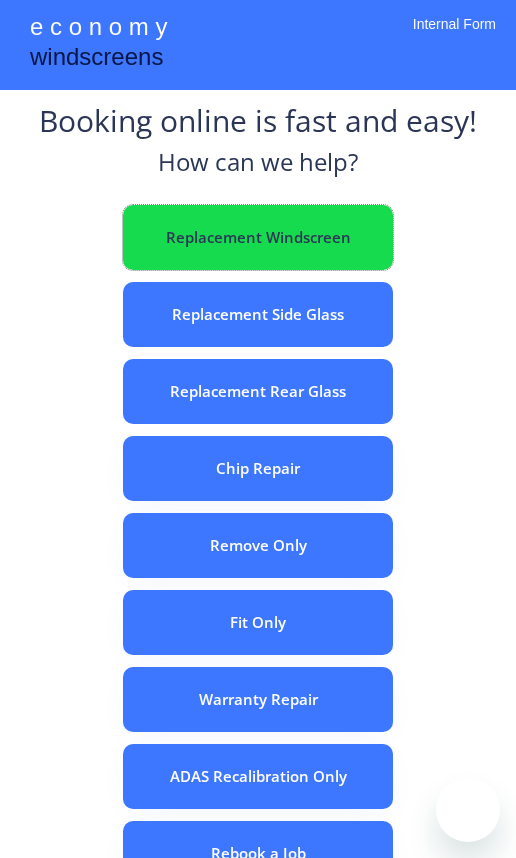 click on "Replacement Windscreen" at bounding box center (258, 237) 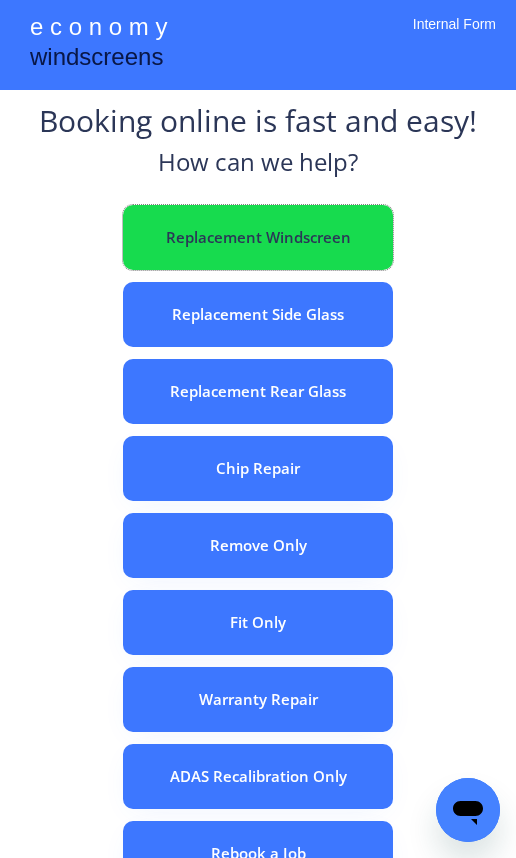 scroll, scrollTop: 0, scrollLeft: 0, axis: both 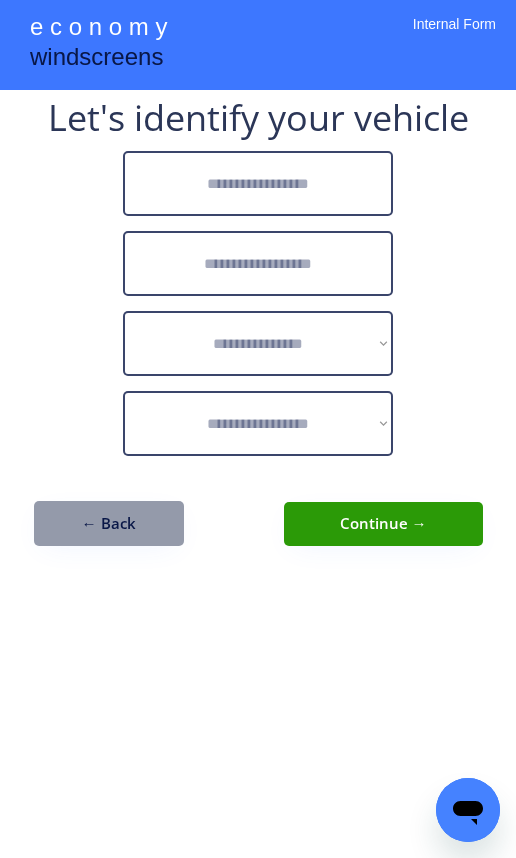click at bounding box center [258, 183] 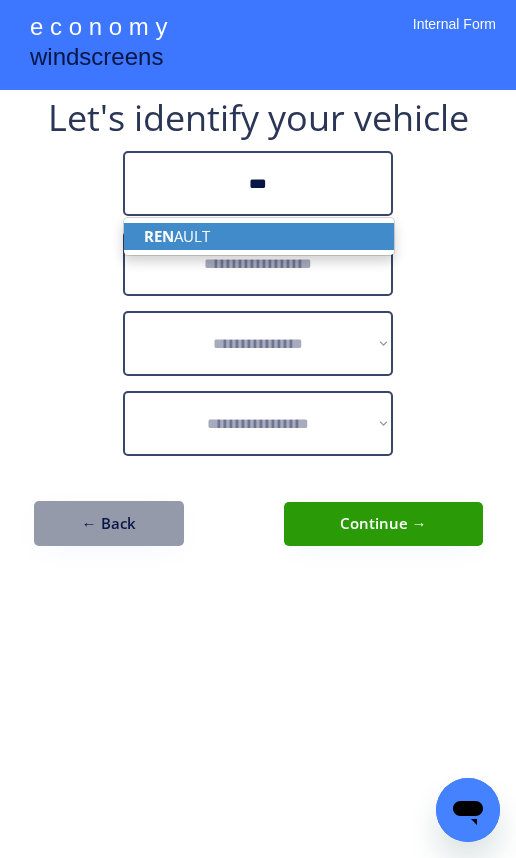 click on "REN AULT" at bounding box center [259, 236] 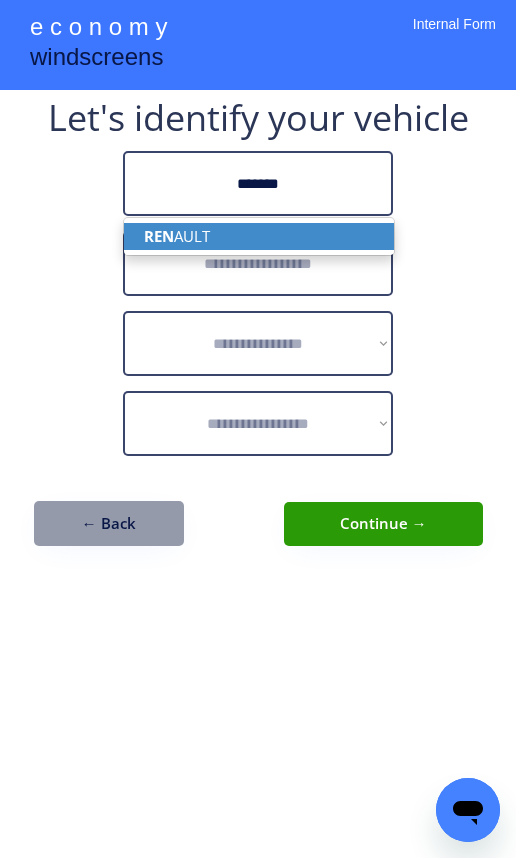 type on "*******" 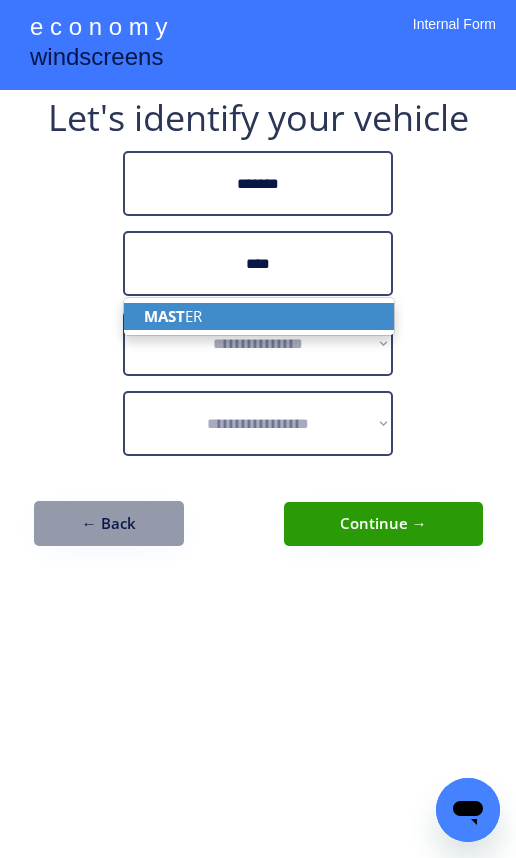 click on "MAST ER" at bounding box center [259, 316] 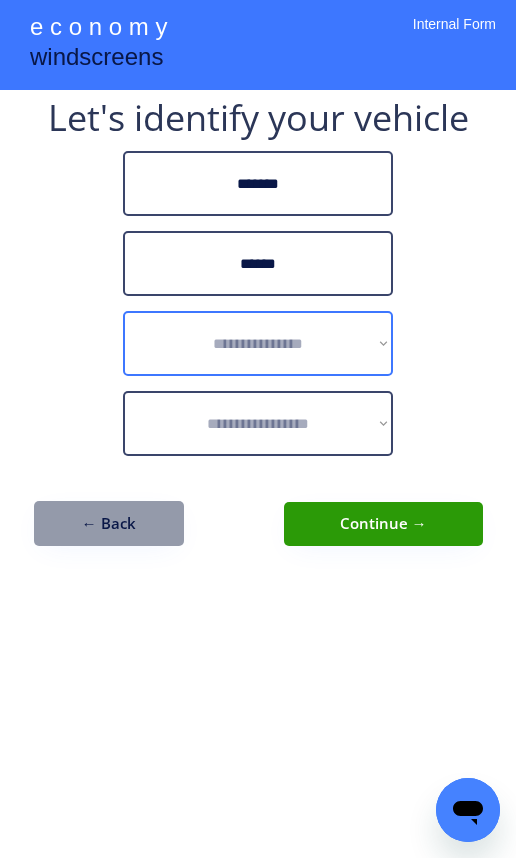 type on "******" 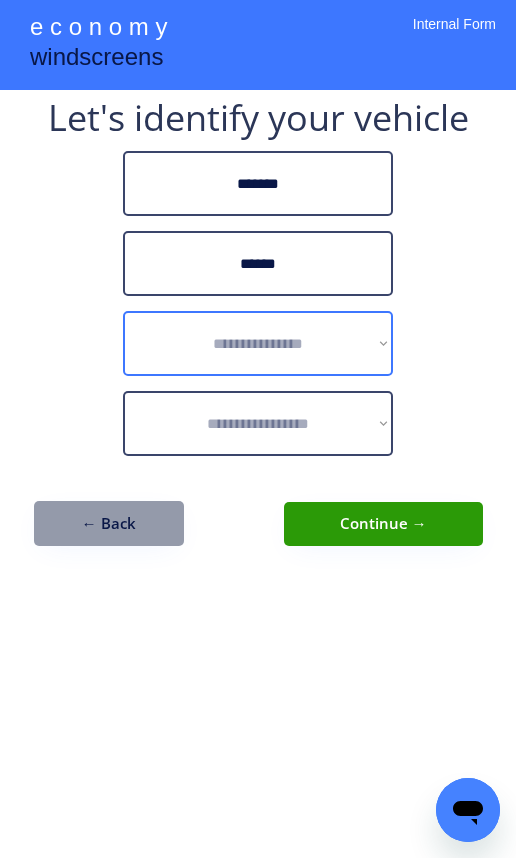 click on "**********" at bounding box center [258, 343] 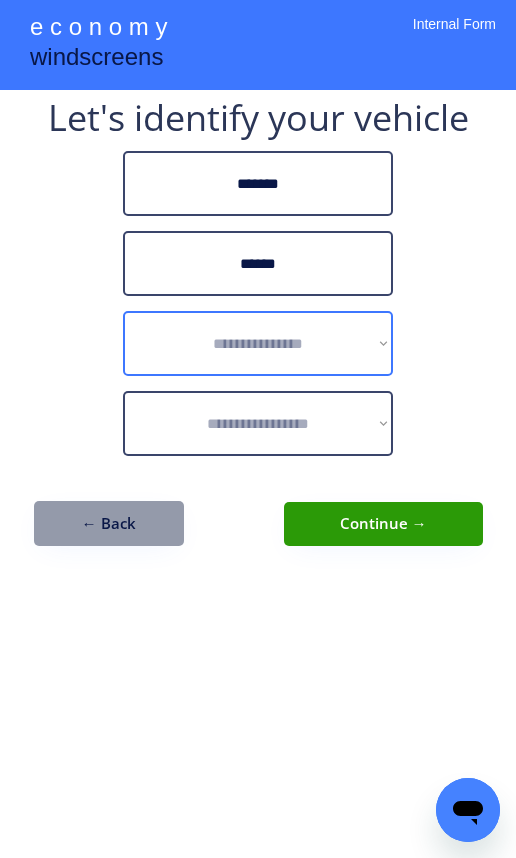 select on "******" 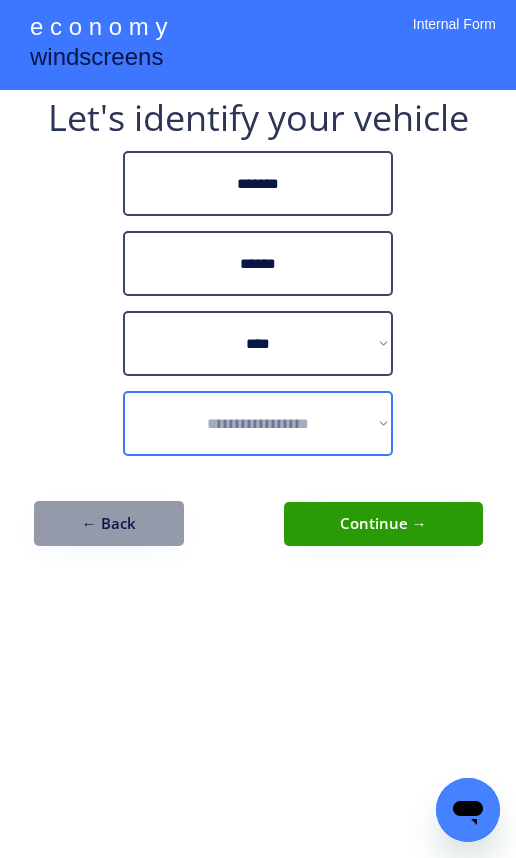 click on "**********" at bounding box center [258, 423] 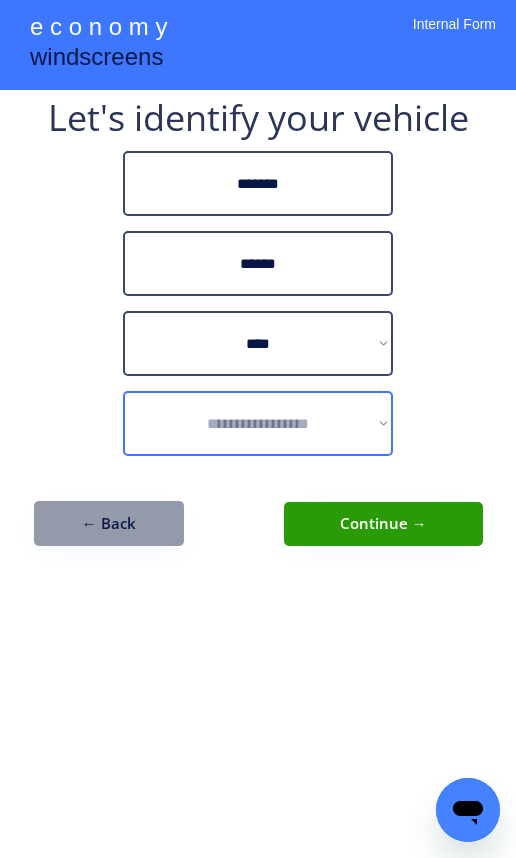 select on "*****" 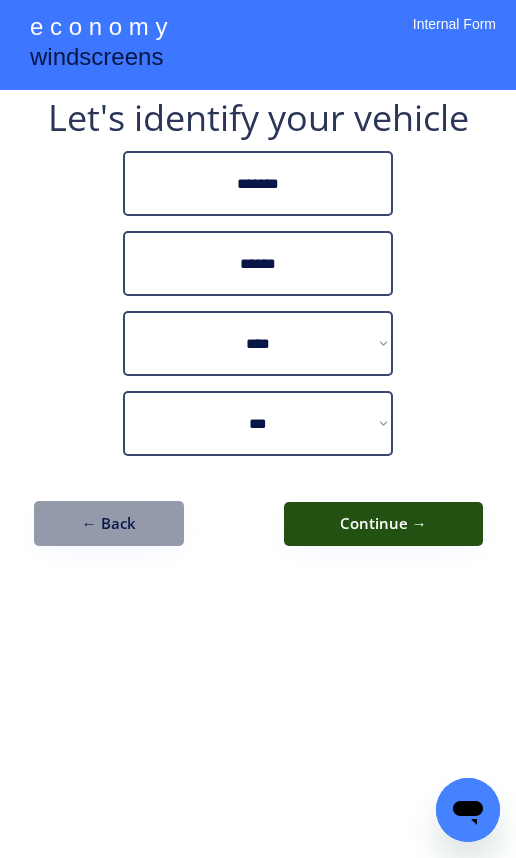 click on "Continue    →" at bounding box center (383, 524) 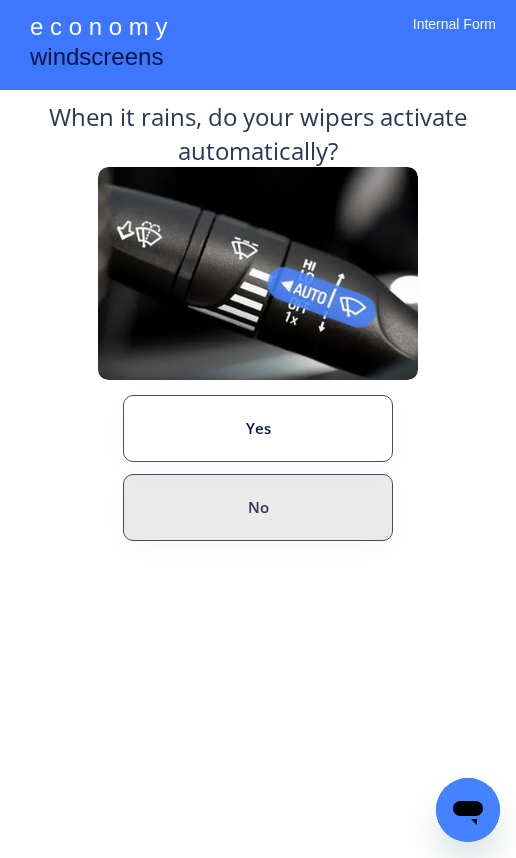 click on "No" at bounding box center [258, 507] 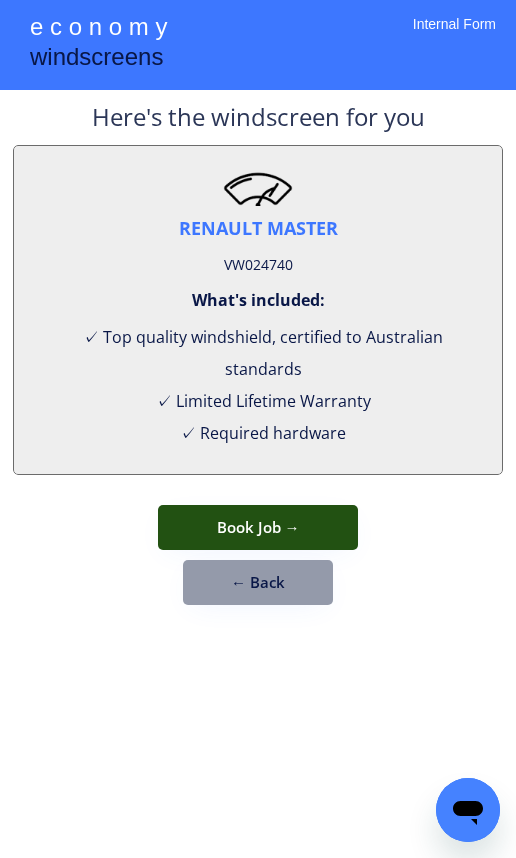 click on "Book Job    →" at bounding box center [258, 527] 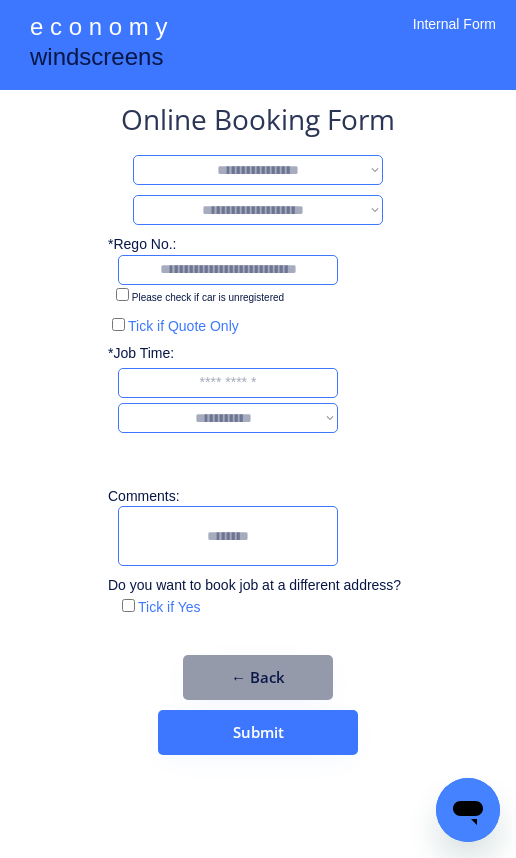 click on "**********" at bounding box center (258, 170) 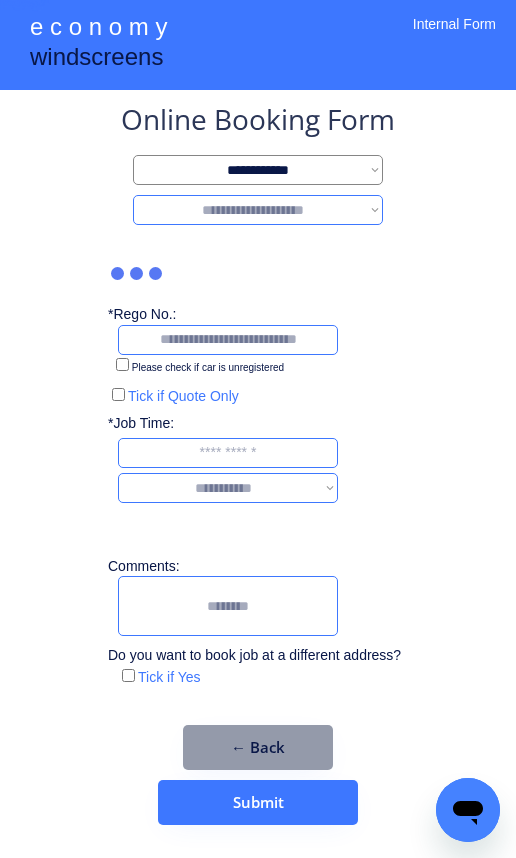 click on "**********" at bounding box center [258, 210] 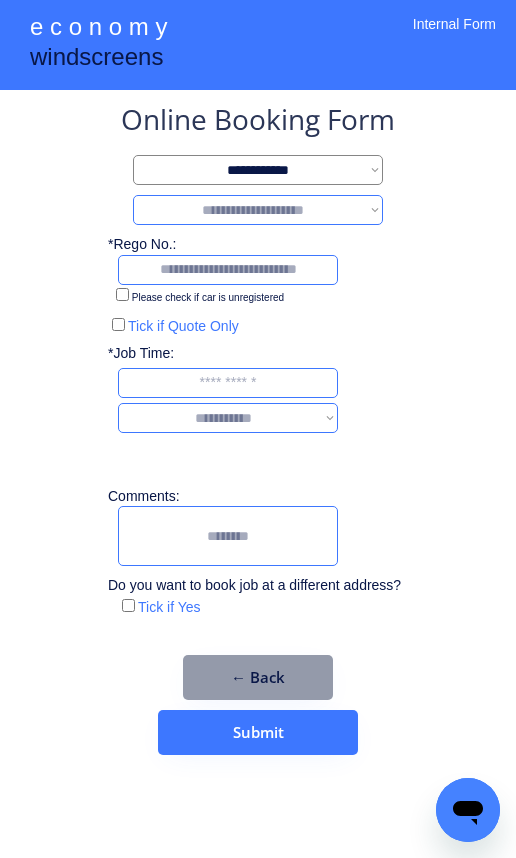 select on "*******" 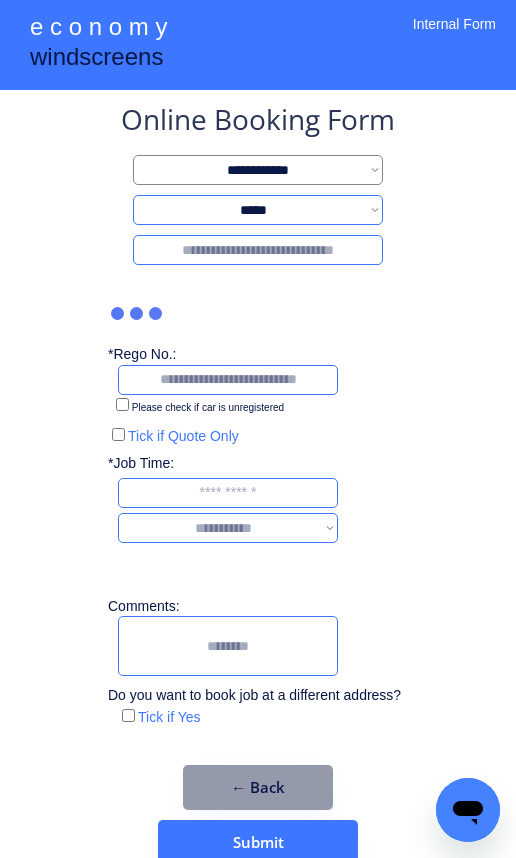 click at bounding box center [258, 250] 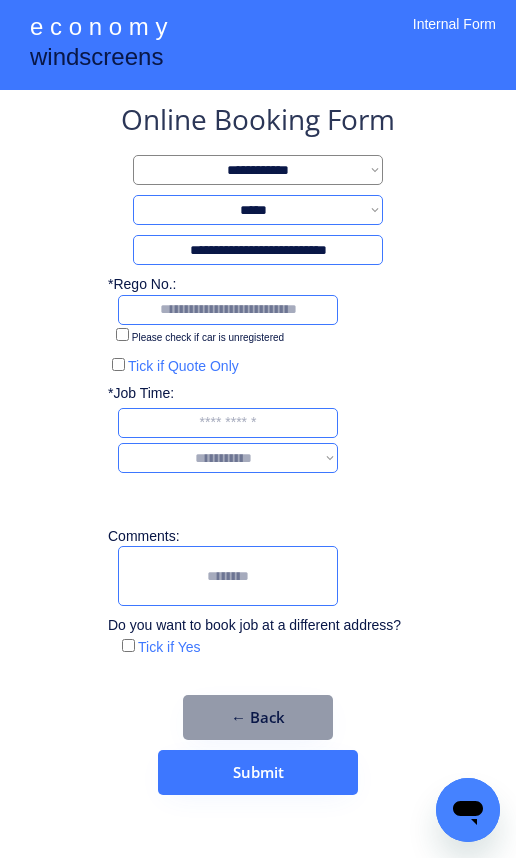 type on "**********" 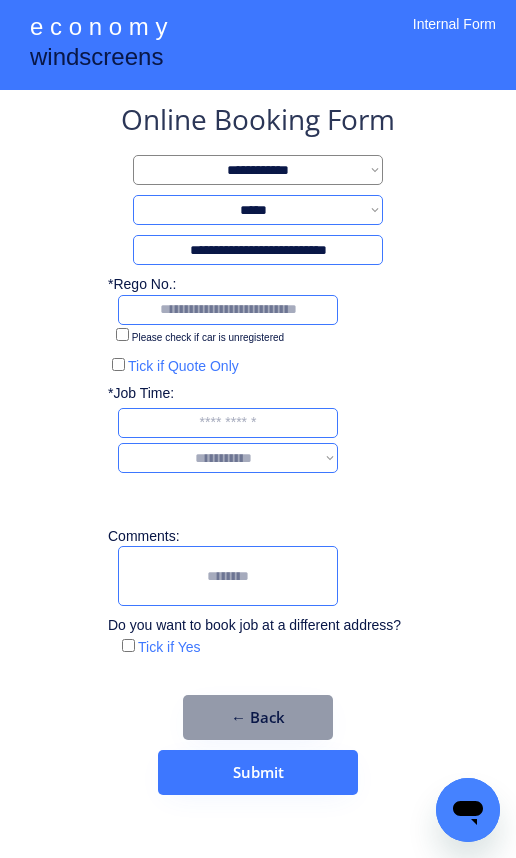 type 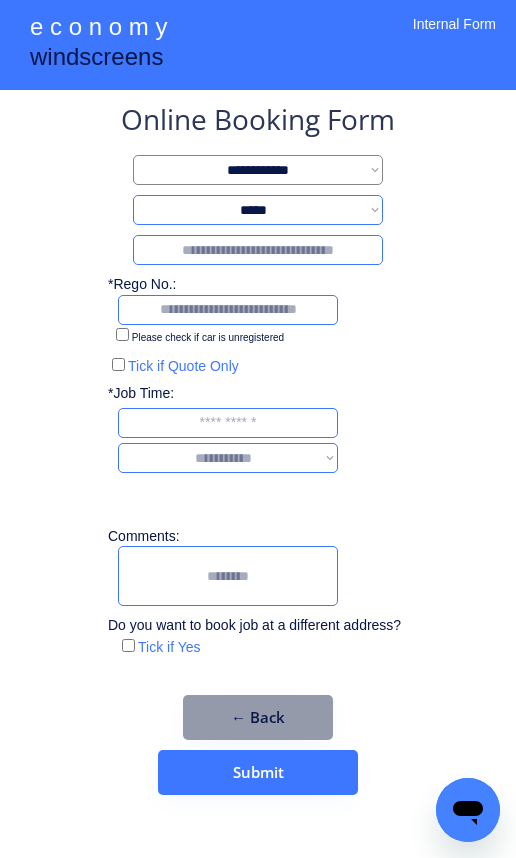 select on "********" 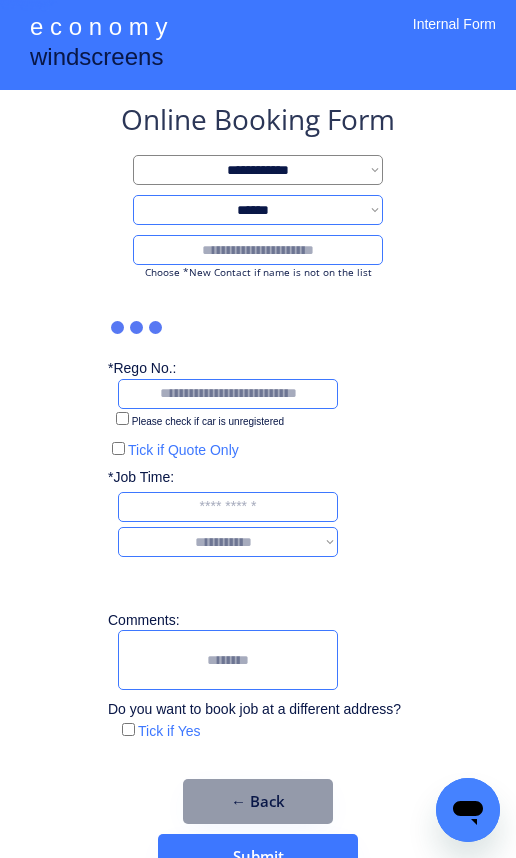 click at bounding box center [258, 250] 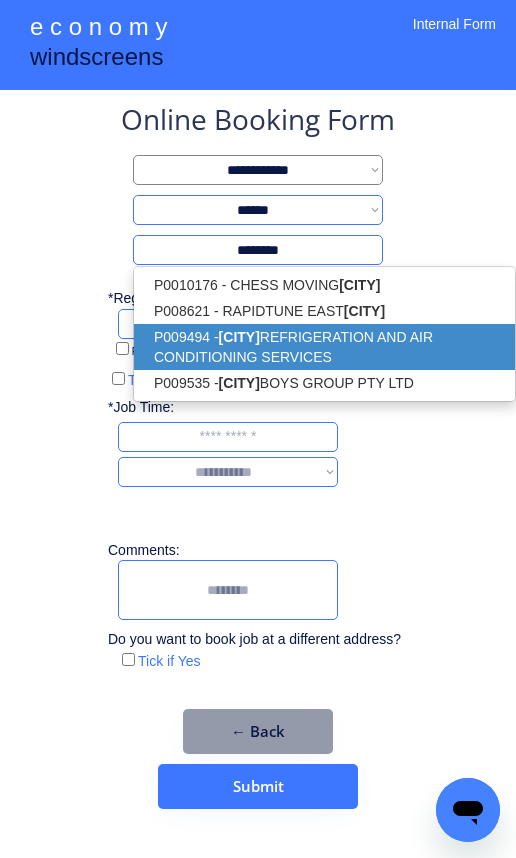 click on "P009494 - [CITY] REFRIGERATION AND AIR CONDITIONING SERVICES" at bounding box center [324, 347] 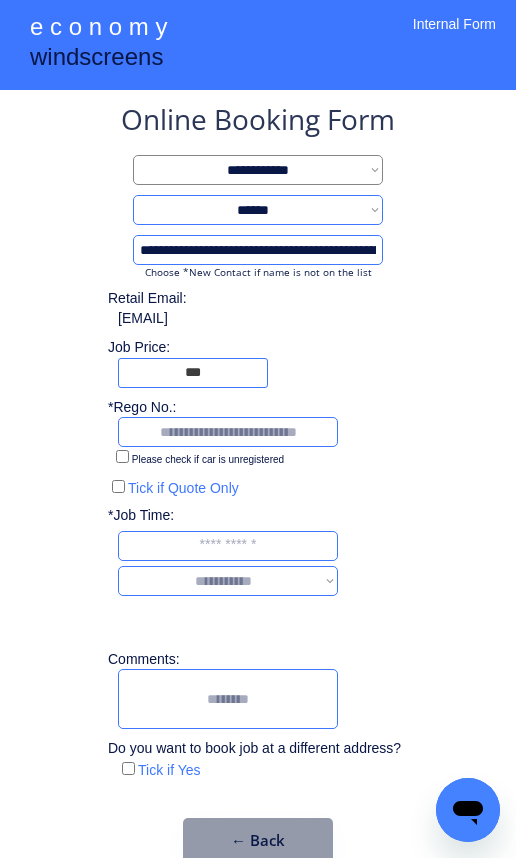 scroll, scrollTop: 60, scrollLeft: 0, axis: vertical 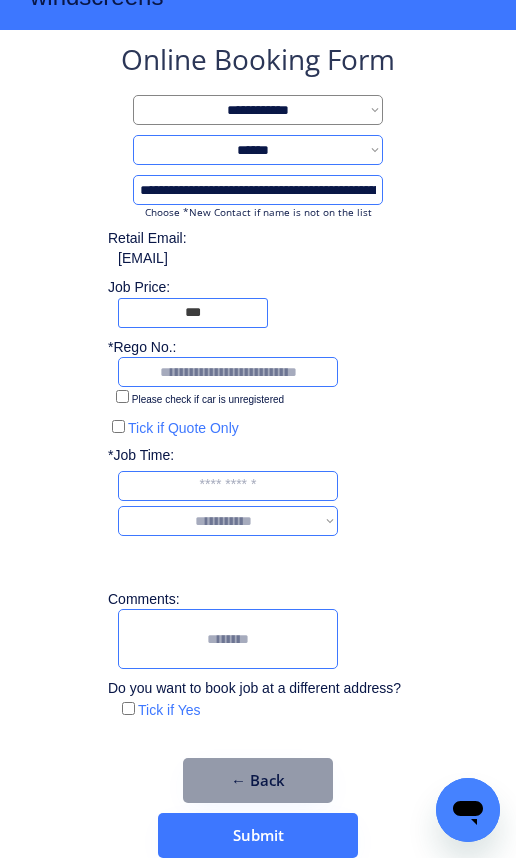 type on "**********" 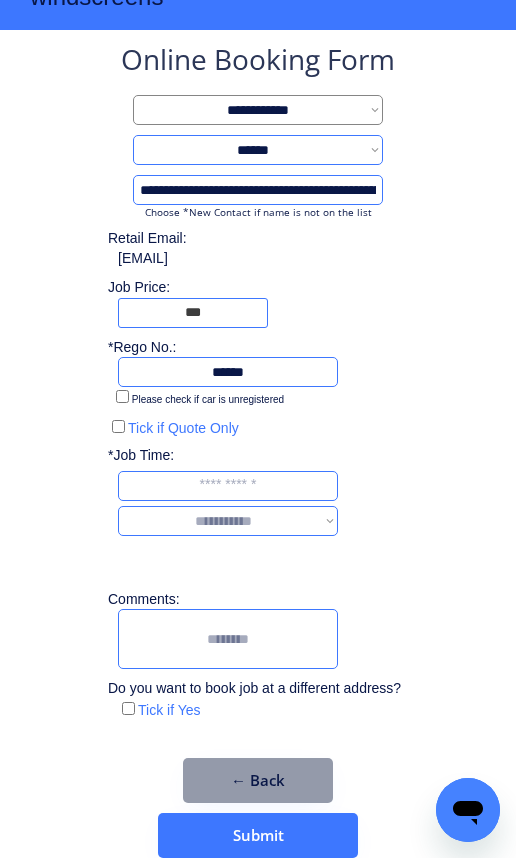 type on "******" 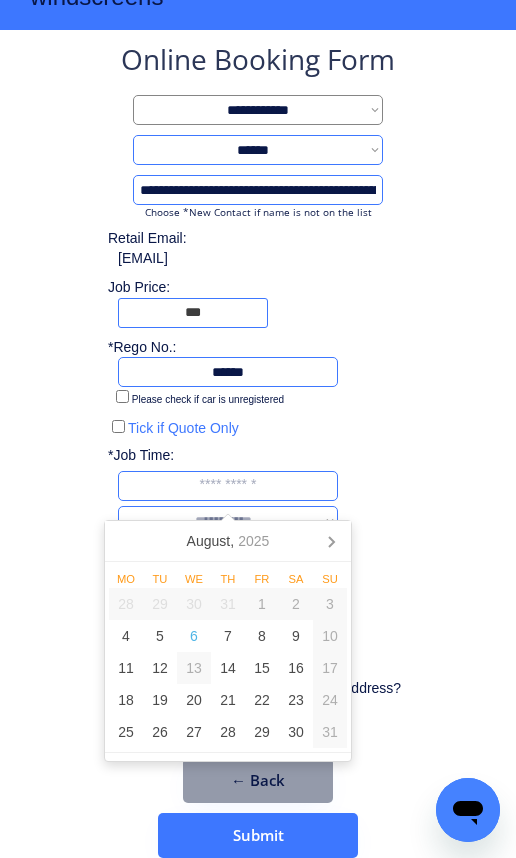 click at bounding box center (228, 486) 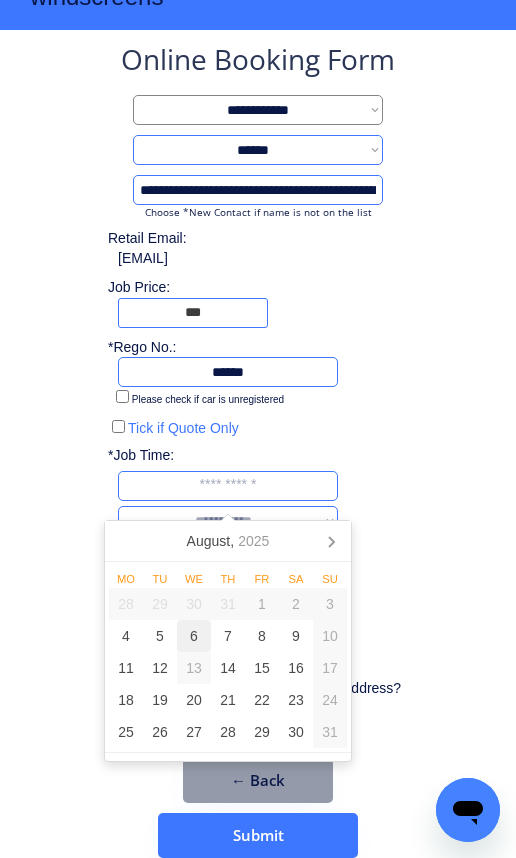 click on "6" at bounding box center (194, 636) 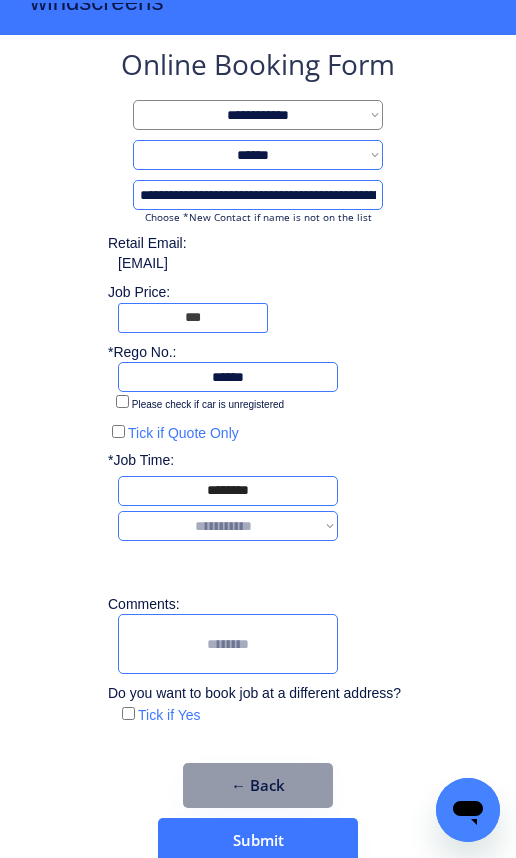 scroll, scrollTop: 60, scrollLeft: 0, axis: vertical 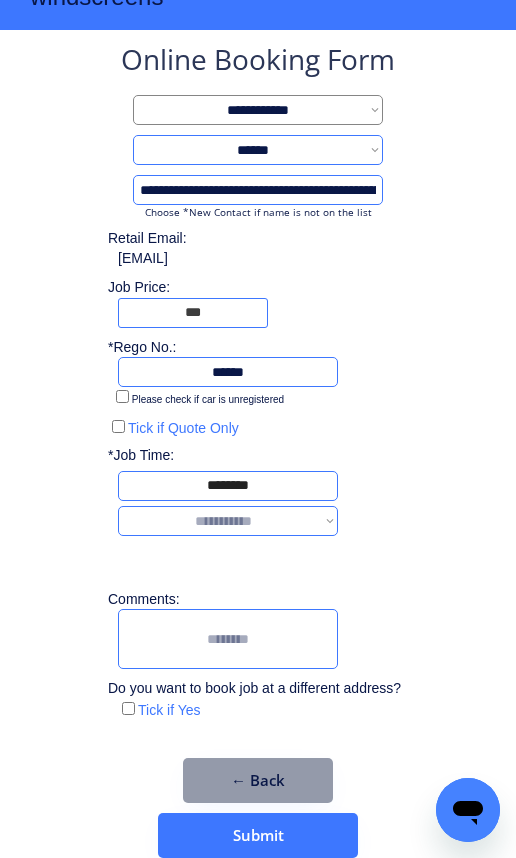 click on "**********" at bounding box center [228, 521] 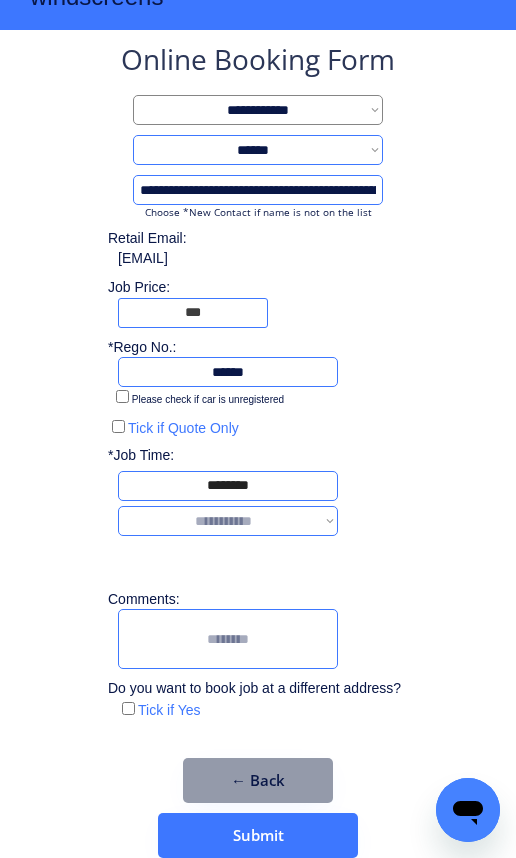 select on "*******" 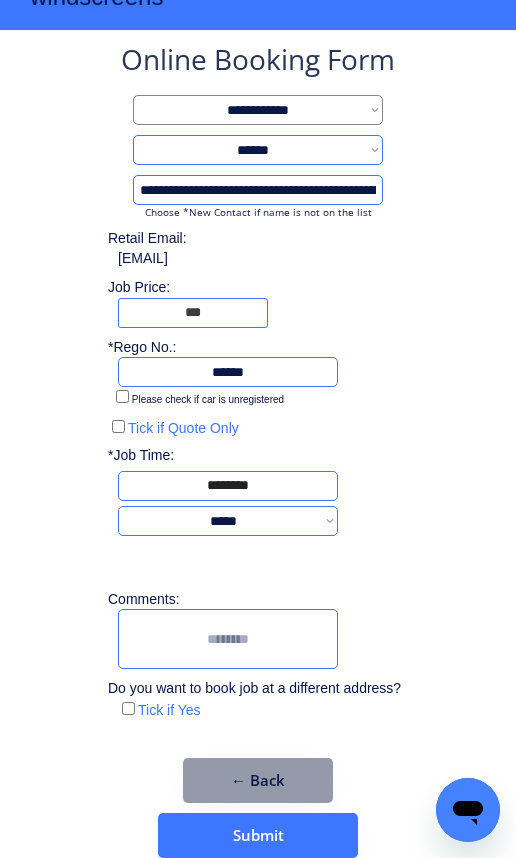 click at bounding box center [228, 639] 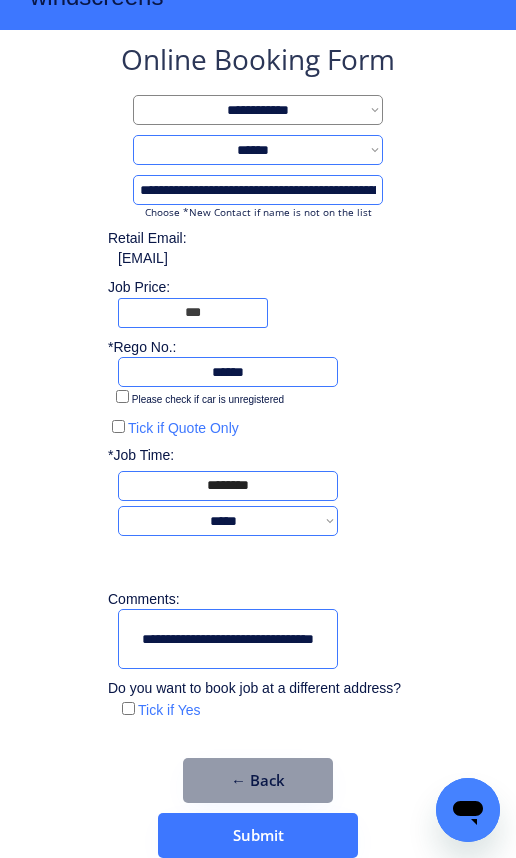 scroll, scrollTop: 0, scrollLeft: 15, axis: horizontal 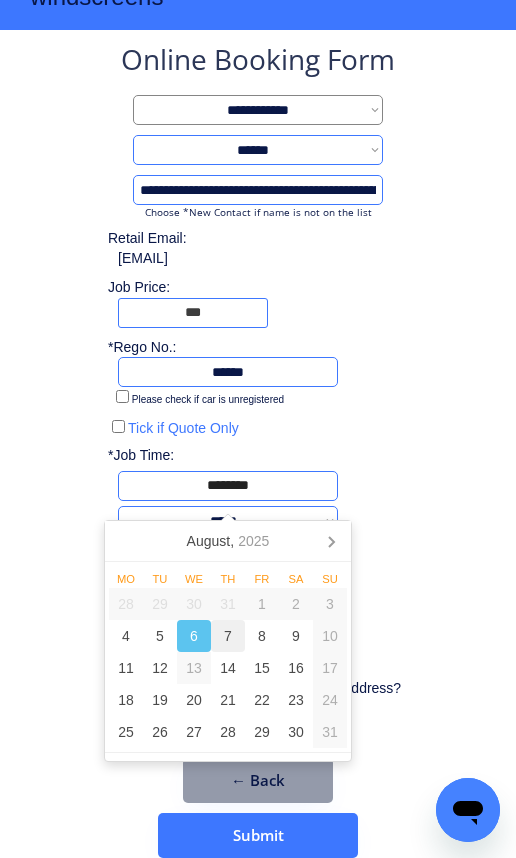 click on "7" at bounding box center [228, 636] 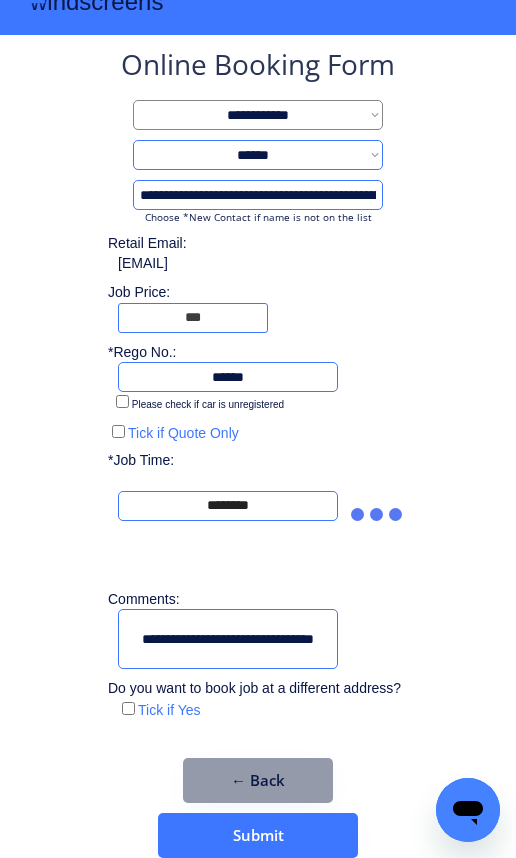 scroll, scrollTop: 60, scrollLeft: 0, axis: vertical 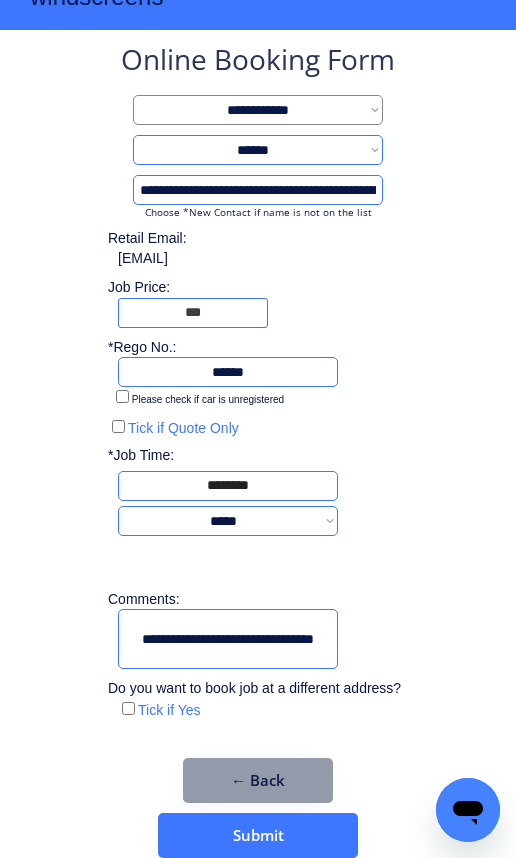 click on "**********" at bounding box center [228, 521] 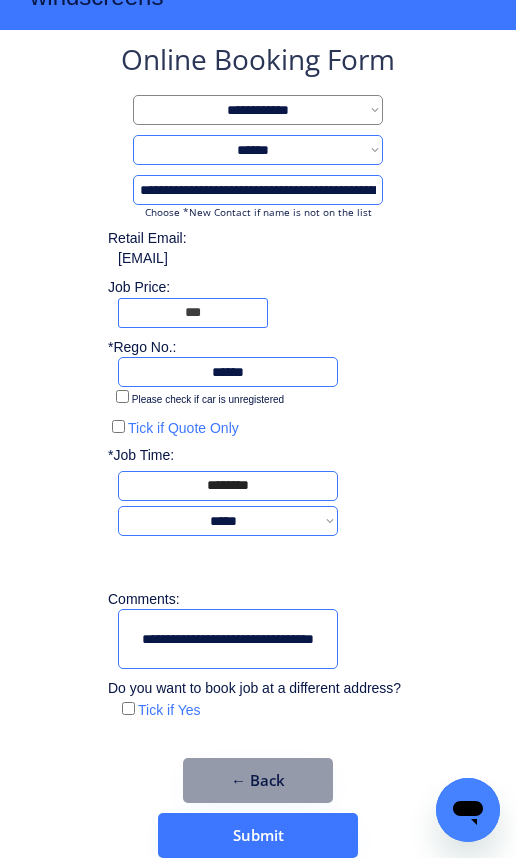 select on "*******" 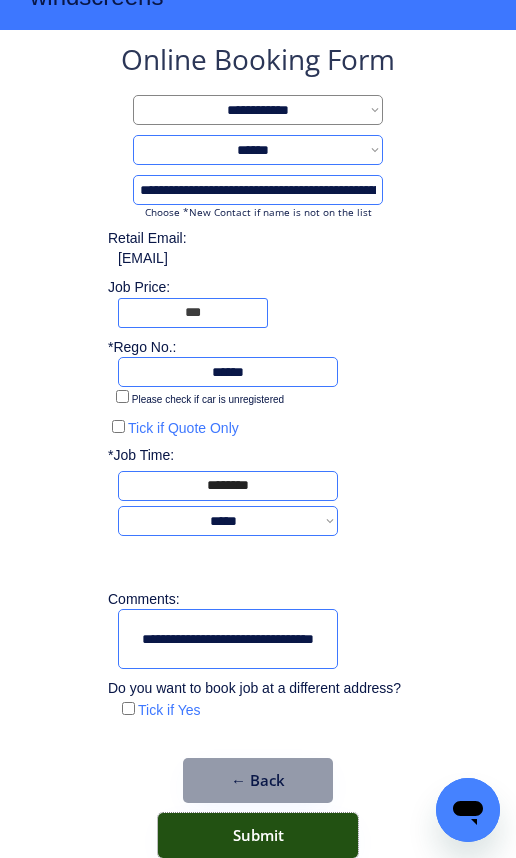 click on "Submit" at bounding box center [258, 835] 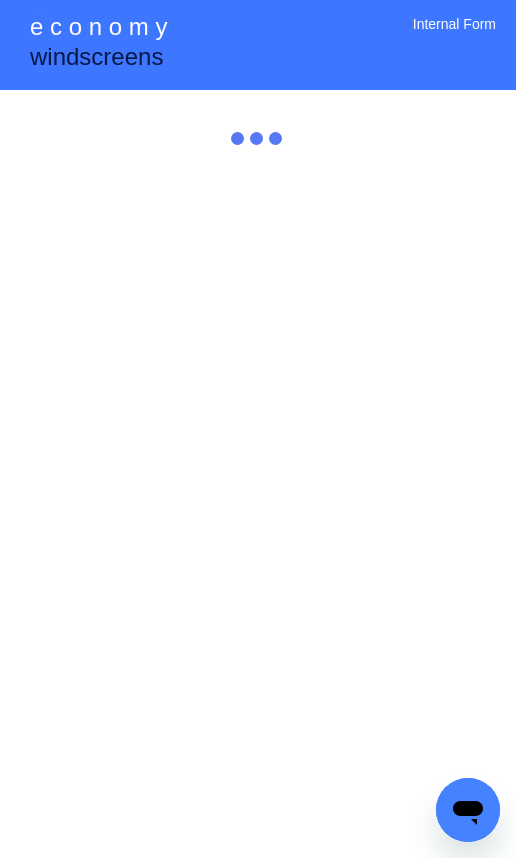 scroll, scrollTop: 0, scrollLeft: 0, axis: both 